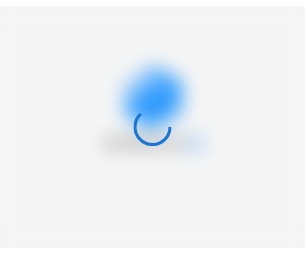 scroll, scrollTop: 0, scrollLeft: 0, axis: both 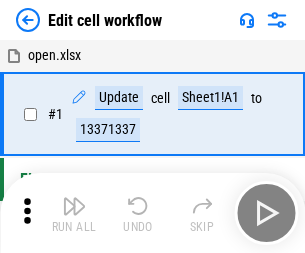 click at bounding box center (74, 206) 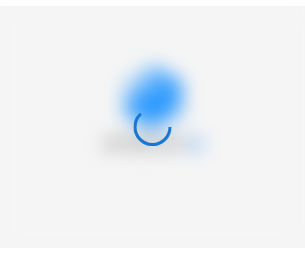 scroll, scrollTop: 0, scrollLeft: 0, axis: both 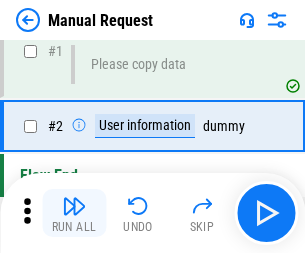 click at bounding box center [74, 206] 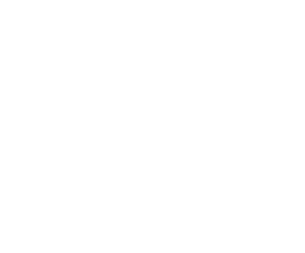 scroll, scrollTop: 0, scrollLeft: 0, axis: both 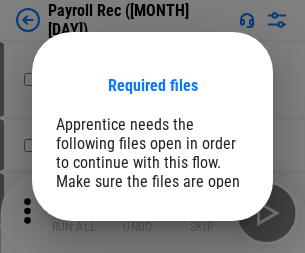 click on "Open" at bounding box center [209, 287] 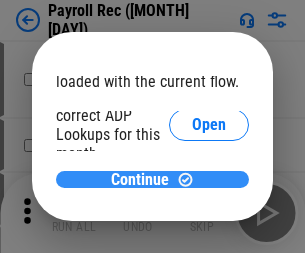 click on "Continue" at bounding box center [140, 180] 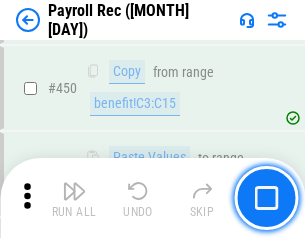scroll, scrollTop: 10658, scrollLeft: 0, axis: vertical 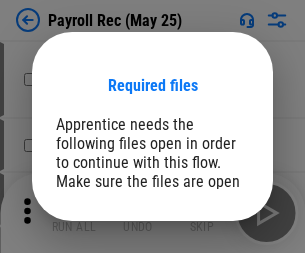 click on "Open" at bounding box center (209, 287) 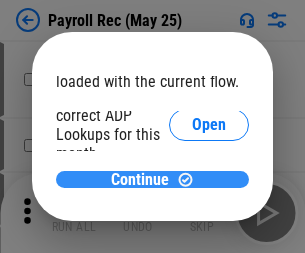 click on "Continue" at bounding box center (140, 180) 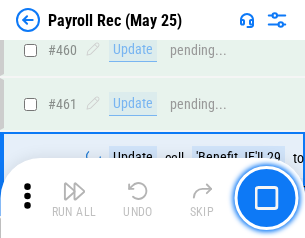 scroll, scrollTop: 10658, scrollLeft: 0, axis: vertical 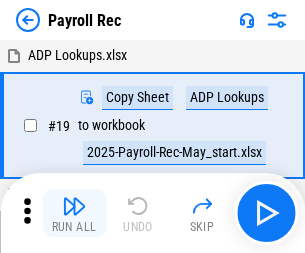 click at bounding box center (74, 206) 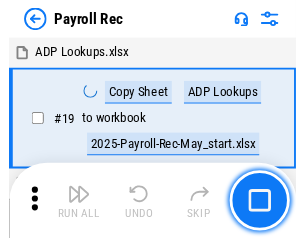 scroll, scrollTop: 118, scrollLeft: 0, axis: vertical 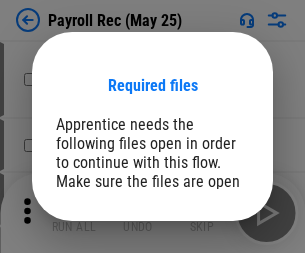 click on "Open" at bounding box center [209, 287] 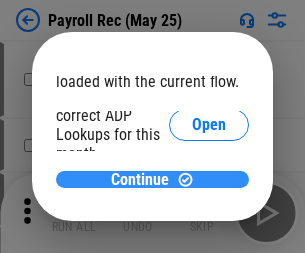 click on "Continue" at bounding box center (140, 180) 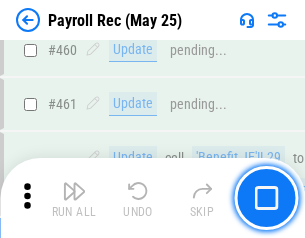 scroll, scrollTop: 10658, scrollLeft: 0, axis: vertical 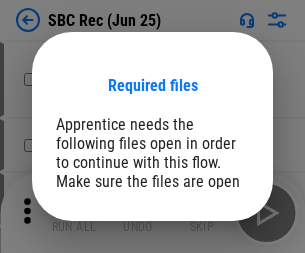 click on "Open" at bounding box center (209, 287) 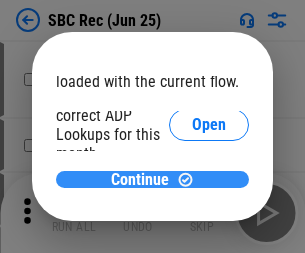 click on "Continue" at bounding box center [140, 180] 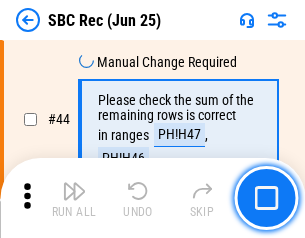 click at bounding box center (74, 191) 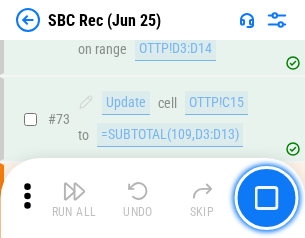 scroll, scrollTop: 2469, scrollLeft: 0, axis: vertical 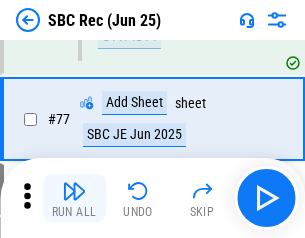 click at bounding box center [74, 191] 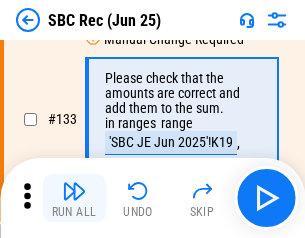 click at bounding box center (74, 191) 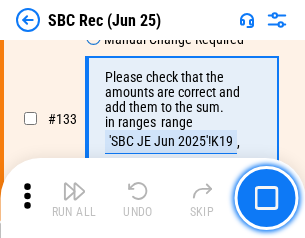 scroll, scrollTop: 4107, scrollLeft: 0, axis: vertical 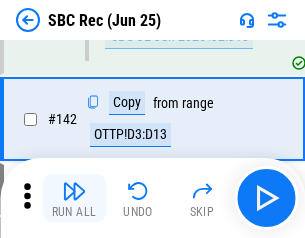 click at bounding box center (74, 191) 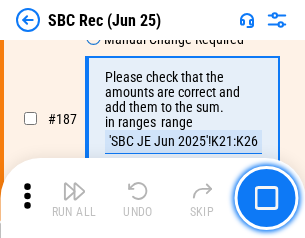 scroll, scrollTop: 5330, scrollLeft: 0, axis: vertical 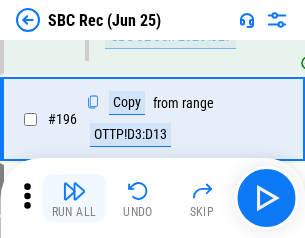 click at bounding box center [74, 191] 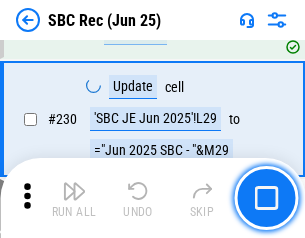 scroll, scrollTop: 6410, scrollLeft: 0, axis: vertical 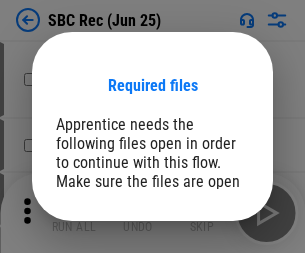 click on "Open" at bounding box center [209, 287] 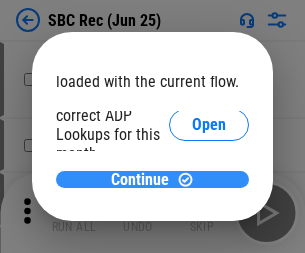 click on "Continue" at bounding box center (140, 180) 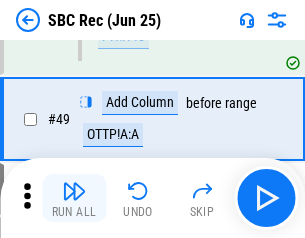 click at bounding box center (74, 191) 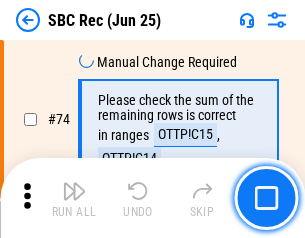 scroll, scrollTop: 2469, scrollLeft: 0, axis: vertical 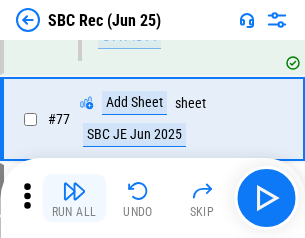 click at bounding box center [74, 191] 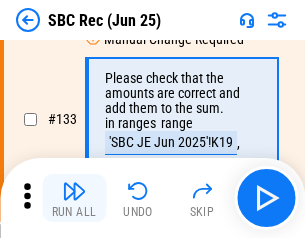 click at bounding box center [74, 191] 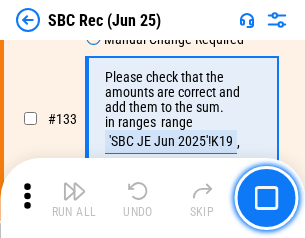 scroll, scrollTop: 4107, scrollLeft: 0, axis: vertical 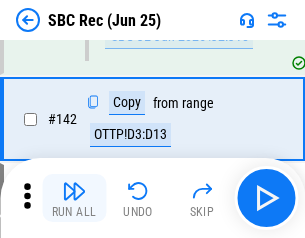 click at bounding box center (74, 191) 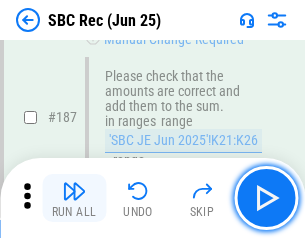 scroll, scrollTop: 5330, scrollLeft: 0, axis: vertical 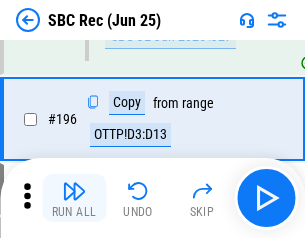 click at bounding box center [74, 191] 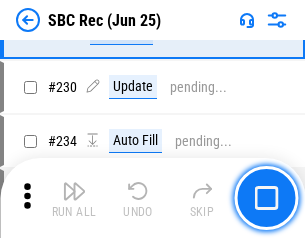 scroll, scrollTop: 6410, scrollLeft: 0, axis: vertical 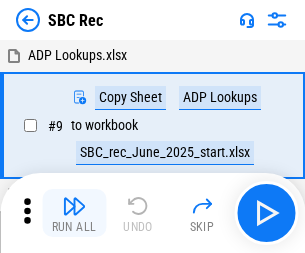click at bounding box center (74, 206) 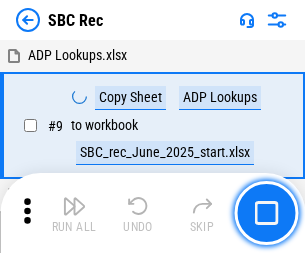 scroll, scrollTop: 120, scrollLeft: 0, axis: vertical 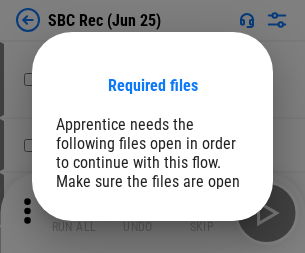 click on "Open" at bounding box center [209, 287] 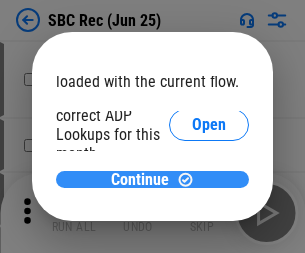 click on "Continue" at bounding box center [140, 180] 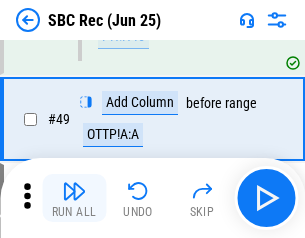 click at bounding box center (74, 191) 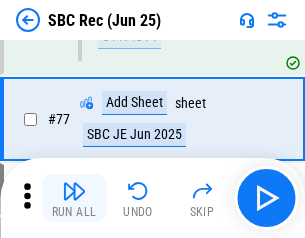 click at bounding box center (74, 191) 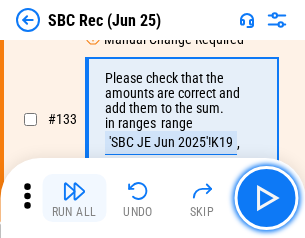 click at bounding box center [74, 191] 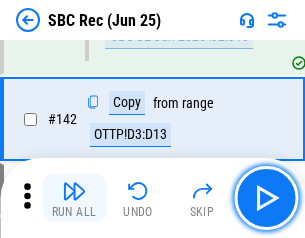 click at bounding box center [74, 191] 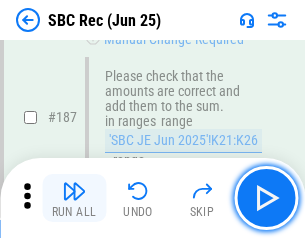 scroll, scrollTop: 5330, scrollLeft: 0, axis: vertical 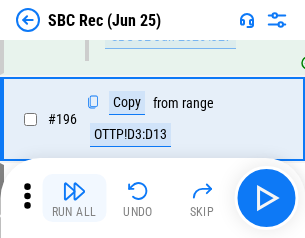 click at bounding box center [74, 191] 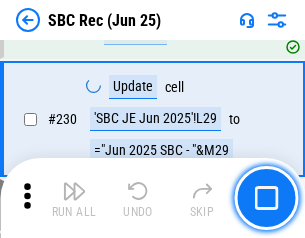 scroll, scrollTop: 6410, scrollLeft: 0, axis: vertical 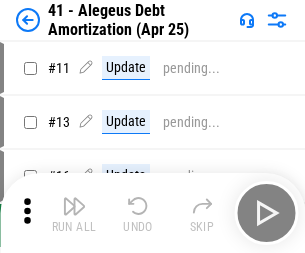 click at bounding box center [74, 206] 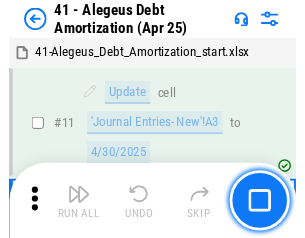 scroll, scrollTop: 247, scrollLeft: 0, axis: vertical 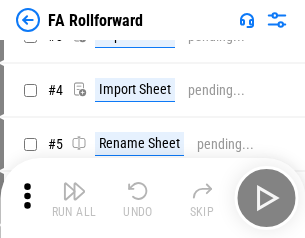 click at bounding box center (74, 191) 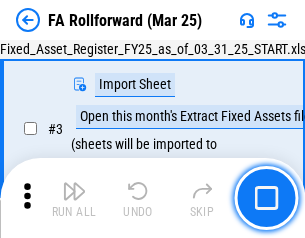 scroll, scrollTop: 184, scrollLeft: 0, axis: vertical 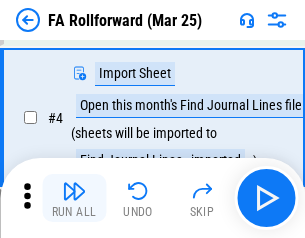 click at bounding box center (74, 191) 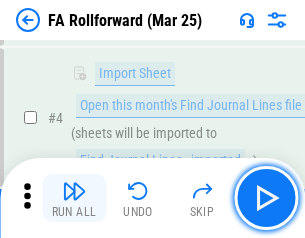scroll, scrollTop: 313, scrollLeft: 0, axis: vertical 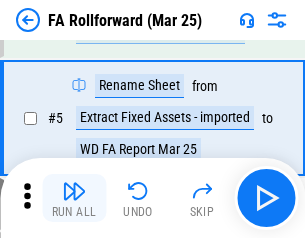 click at bounding box center (74, 191) 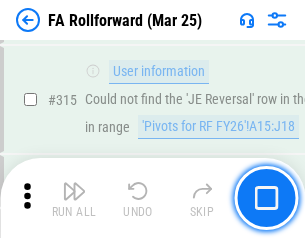 scroll, scrollTop: 9517, scrollLeft: 0, axis: vertical 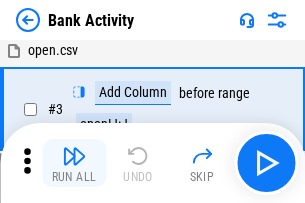 click at bounding box center [74, 156] 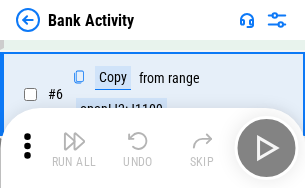 scroll, scrollTop: 192, scrollLeft: 0, axis: vertical 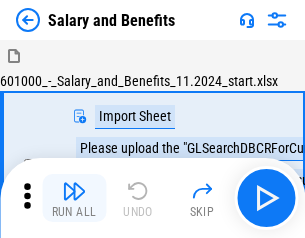 click at bounding box center (74, 191) 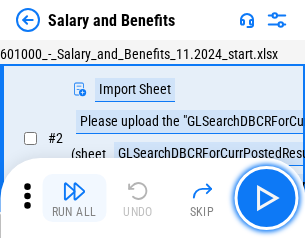 scroll, scrollTop: 145, scrollLeft: 0, axis: vertical 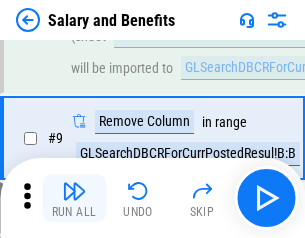 click at bounding box center (74, 191) 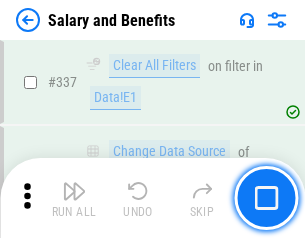 scroll, scrollTop: 9364, scrollLeft: 0, axis: vertical 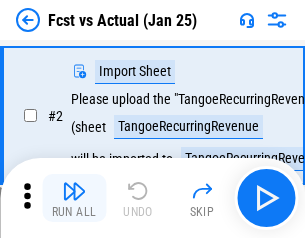 click at bounding box center [74, 191] 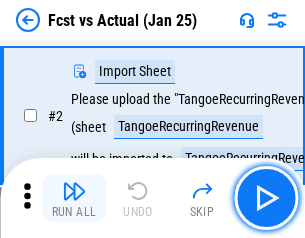 scroll, scrollTop: 187, scrollLeft: 0, axis: vertical 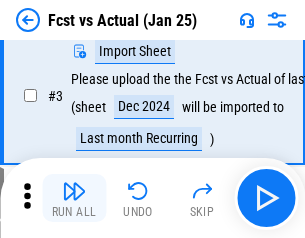 click at bounding box center (74, 191) 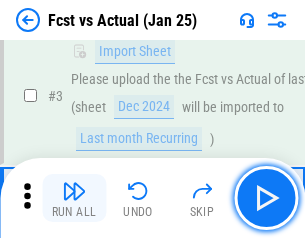scroll, scrollTop: 300, scrollLeft: 0, axis: vertical 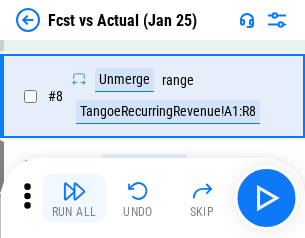 click at bounding box center [74, 191] 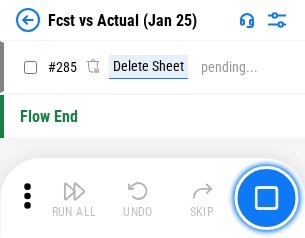 scroll, scrollTop: 9465, scrollLeft: 0, axis: vertical 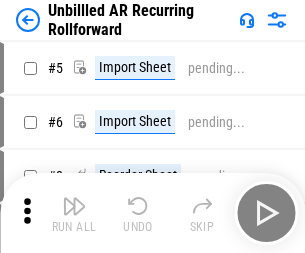 click at bounding box center [74, 206] 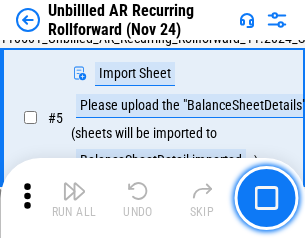 scroll, scrollTop: 188, scrollLeft: 0, axis: vertical 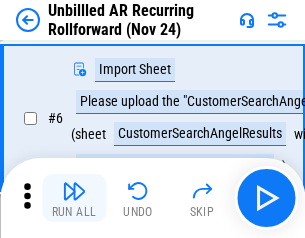 click at bounding box center (74, 191) 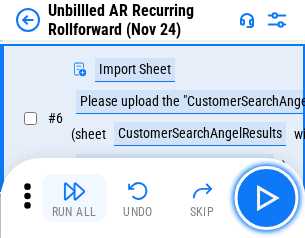 scroll, scrollTop: 322, scrollLeft: 0, axis: vertical 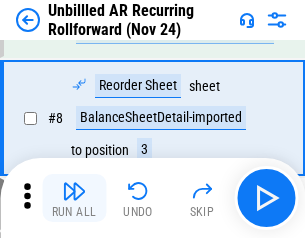 click at bounding box center (74, 191) 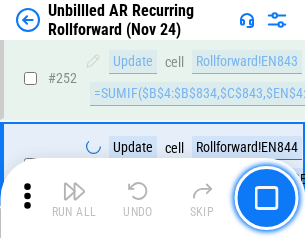 scroll, scrollTop: 6793, scrollLeft: 0, axis: vertical 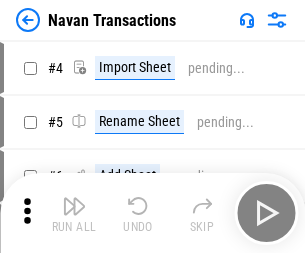 click at bounding box center (74, 206) 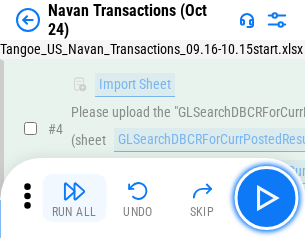 scroll, scrollTop: 168, scrollLeft: 0, axis: vertical 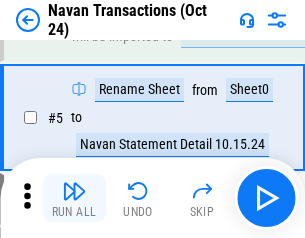 click at bounding box center [74, 191] 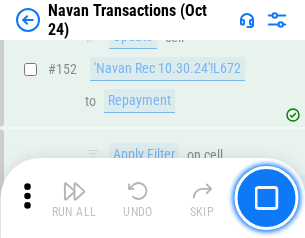 scroll, scrollTop: 6484, scrollLeft: 0, axis: vertical 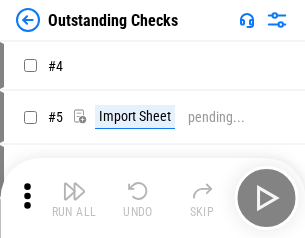 click at bounding box center [74, 191] 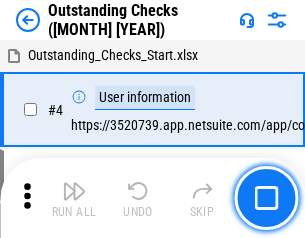 scroll, scrollTop: 209, scrollLeft: 0, axis: vertical 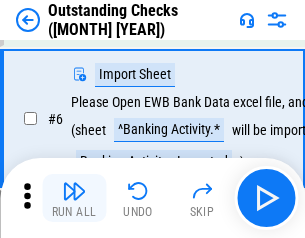 click at bounding box center (74, 191) 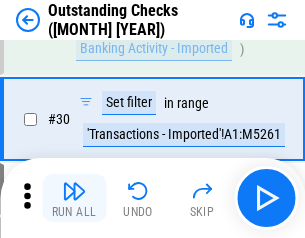 click at bounding box center [74, 191] 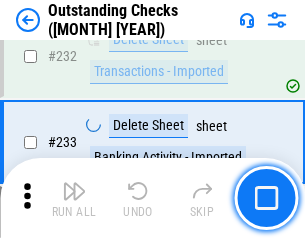 scroll, scrollTop: 6027, scrollLeft: 0, axis: vertical 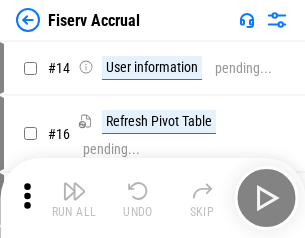 click at bounding box center (74, 191) 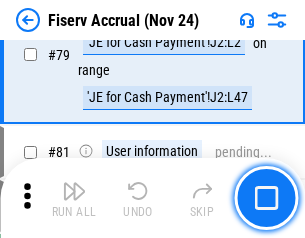scroll, scrollTop: 2605, scrollLeft: 0, axis: vertical 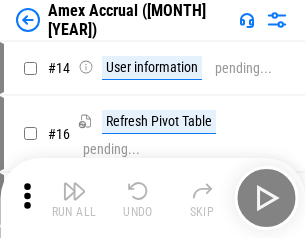 click at bounding box center [74, 191] 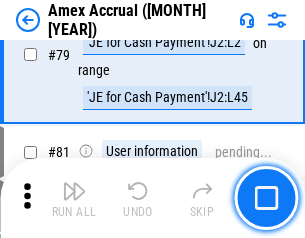 scroll, scrollTop: 2550, scrollLeft: 0, axis: vertical 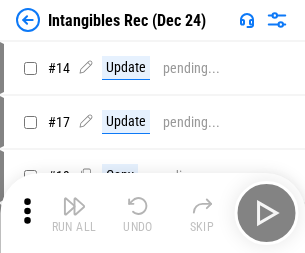 click at bounding box center [74, 206] 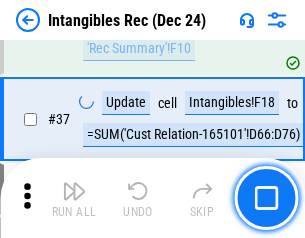 scroll, scrollTop: 779, scrollLeft: 0, axis: vertical 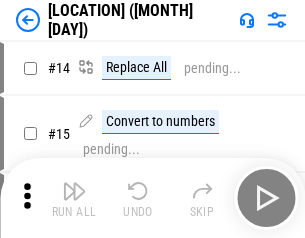 click at bounding box center [74, 191] 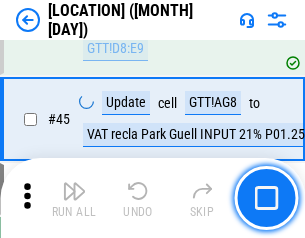 scroll, scrollTop: 2501, scrollLeft: 0, axis: vertical 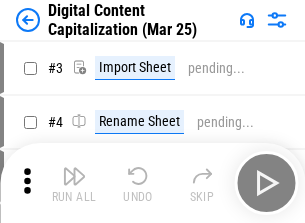 click at bounding box center [74, 176] 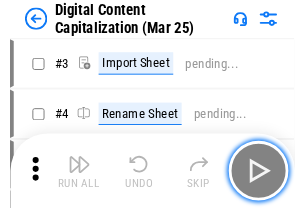 scroll, scrollTop: 187, scrollLeft: 0, axis: vertical 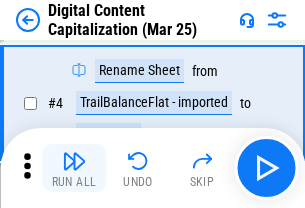click at bounding box center (74, 161) 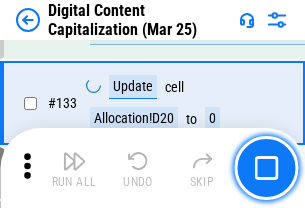 scroll, scrollTop: 2121, scrollLeft: 0, axis: vertical 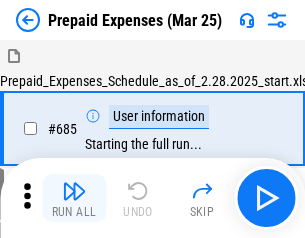 click at bounding box center [74, 191] 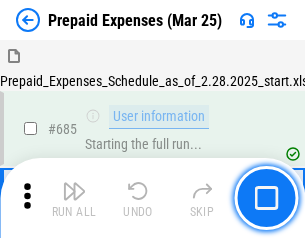 scroll, scrollTop: 4993, scrollLeft: 0, axis: vertical 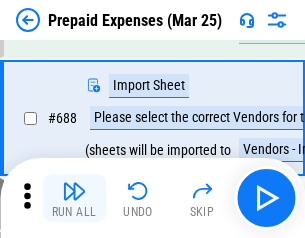 click at bounding box center (74, 191) 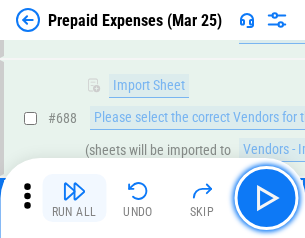 scroll, scrollTop: 5095, scrollLeft: 0, axis: vertical 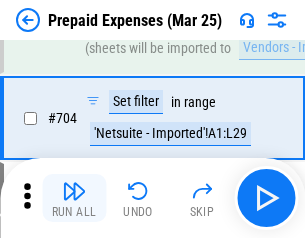 click at bounding box center (74, 191) 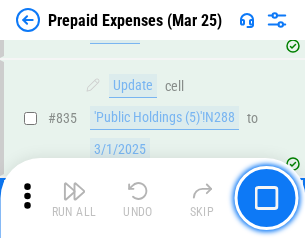 scroll, scrollTop: 7985, scrollLeft: 0, axis: vertical 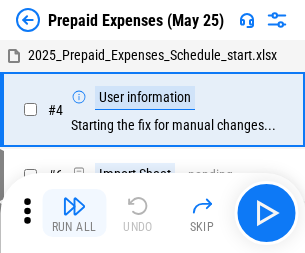 click at bounding box center (74, 206) 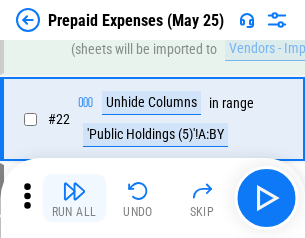 click at bounding box center [74, 191] 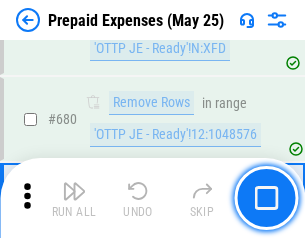 scroll, scrollTop: 6734, scrollLeft: 0, axis: vertical 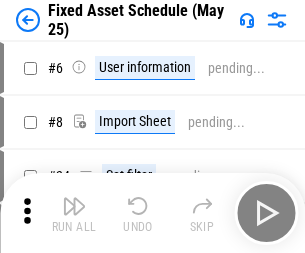 click at bounding box center [74, 206] 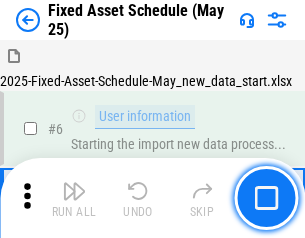scroll, scrollTop: 210, scrollLeft: 0, axis: vertical 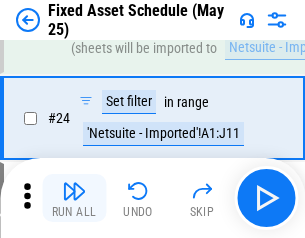 click at bounding box center (74, 191) 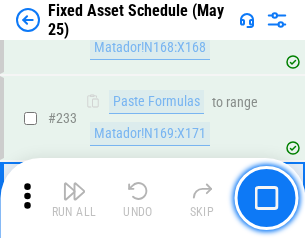 scroll, scrollTop: 6149, scrollLeft: 0, axis: vertical 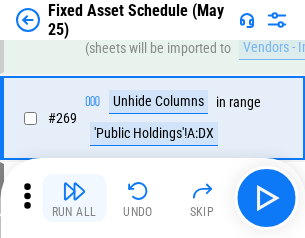 click at bounding box center [74, 191] 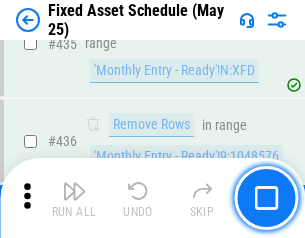 scroll, scrollTop: 8848, scrollLeft: 0, axis: vertical 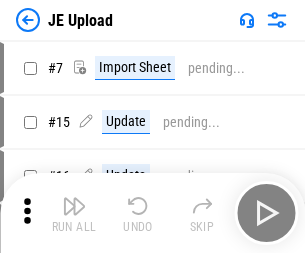 click at bounding box center (74, 206) 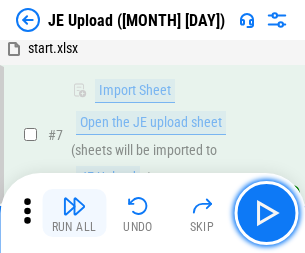 scroll, scrollTop: 145, scrollLeft: 0, axis: vertical 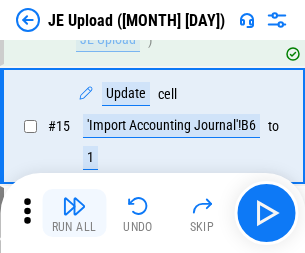 click at bounding box center (74, 206) 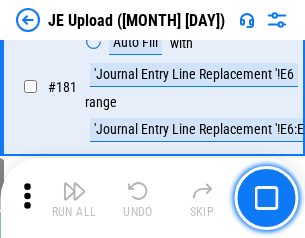 scroll, scrollTop: 4223, scrollLeft: 0, axis: vertical 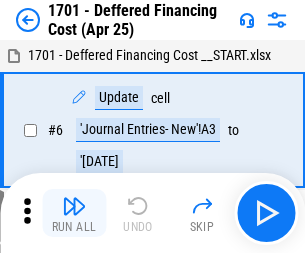 click at bounding box center [74, 206] 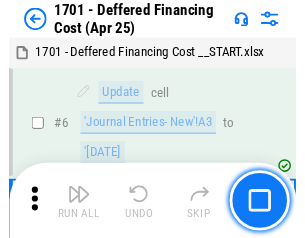 scroll, scrollTop: 247, scrollLeft: 0, axis: vertical 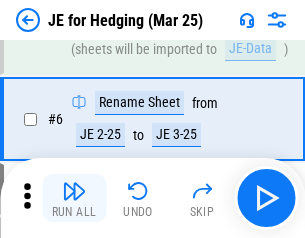 click at bounding box center [74, 191] 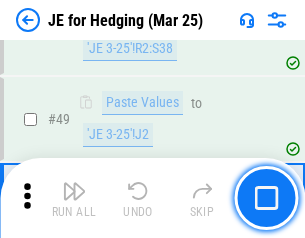 scroll, scrollTop: 1295, scrollLeft: 0, axis: vertical 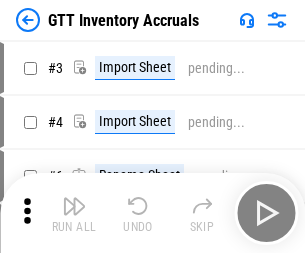 click at bounding box center (74, 206) 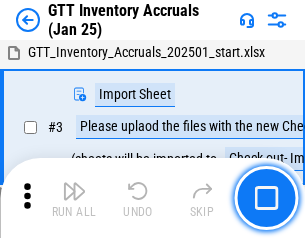 scroll, scrollTop: 129, scrollLeft: 0, axis: vertical 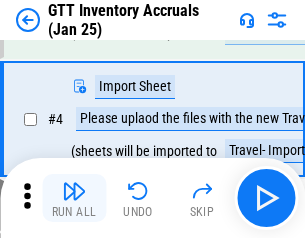 click at bounding box center (74, 191) 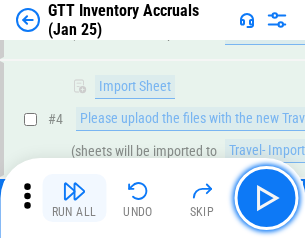 scroll, scrollTop: 231, scrollLeft: 0, axis: vertical 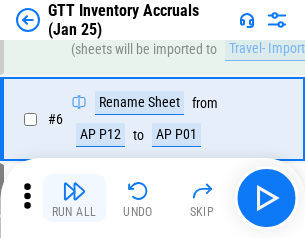 click at bounding box center [74, 191] 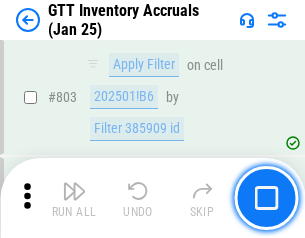 scroll, scrollTop: 15134, scrollLeft: 0, axis: vertical 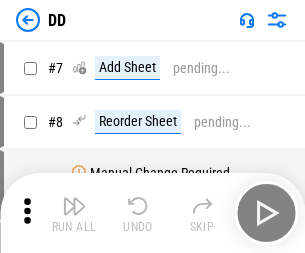 click at bounding box center (74, 206) 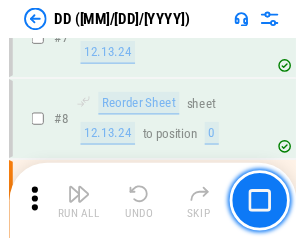 scroll, scrollTop: 201, scrollLeft: 0, axis: vertical 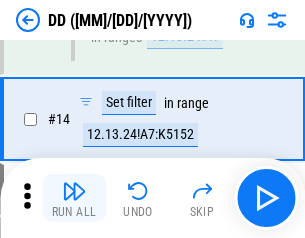click at bounding box center (74, 191) 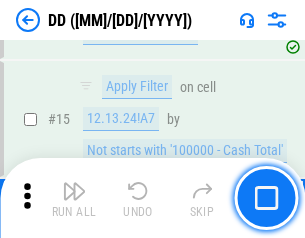 scroll, scrollTop: 521, scrollLeft: 0, axis: vertical 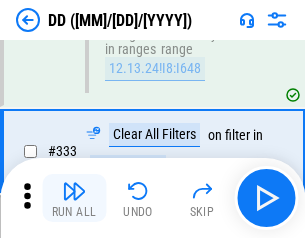click at bounding box center [74, 191] 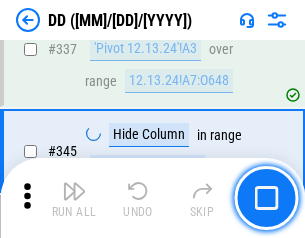 scroll, scrollTop: 9296, scrollLeft: 0, axis: vertical 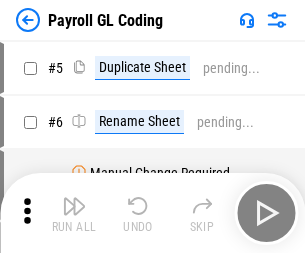 click at bounding box center [74, 206] 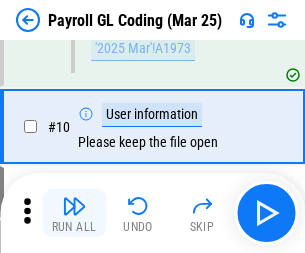 click at bounding box center [74, 206] 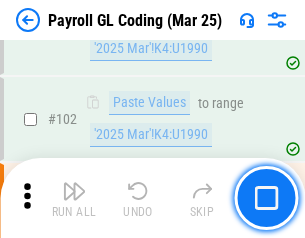 scroll, scrollTop: 4684, scrollLeft: 0, axis: vertical 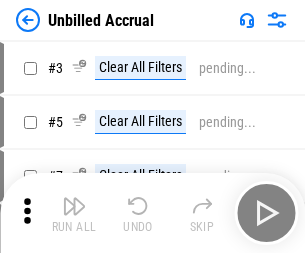 click at bounding box center (74, 206) 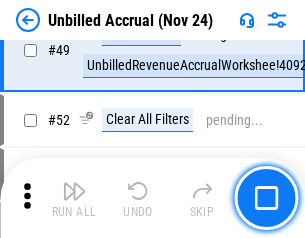 scroll, scrollTop: 1814, scrollLeft: 0, axis: vertical 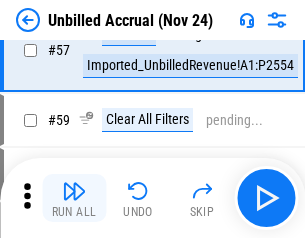 click at bounding box center (74, 191) 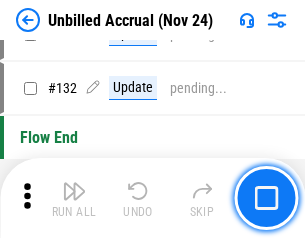 scroll, scrollTop: 5934, scrollLeft: 0, axis: vertical 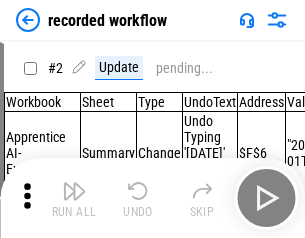 click at bounding box center [74, 191] 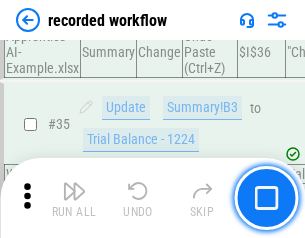 scroll, scrollTop: 6251, scrollLeft: 0, axis: vertical 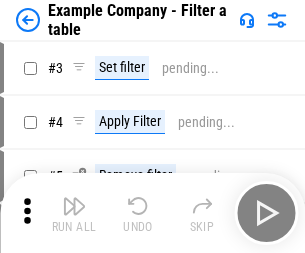 click at bounding box center [74, 206] 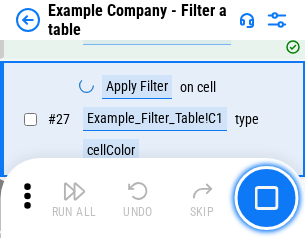 scroll, scrollTop: 1837, scrollLeft: 0, axis: vertical 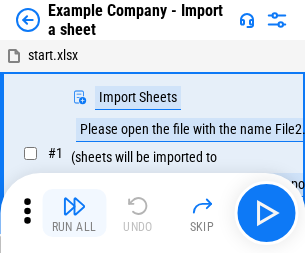 click at bounding box center (74, 206) 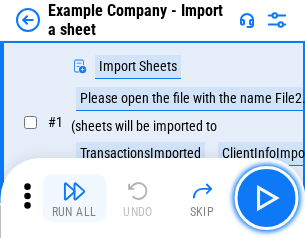 scroll, scrollTop: 168, scrollLeft: 0, axis: vertical 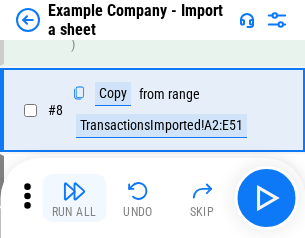 click at bounding box center [74, 191] 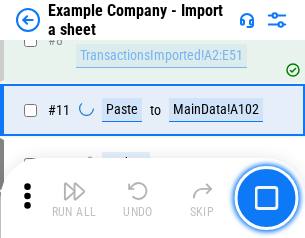 scroll, scrollTop: 426, scrollLeft: 0, axis: vertical 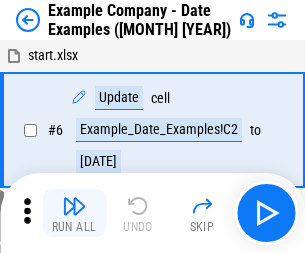 click at bounding box center [74, 206] 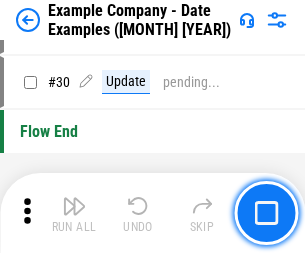 scroll, scrollTop: 948, scrollLeft: 0, axis: vertical 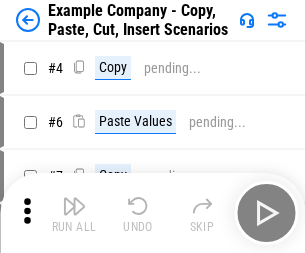 click at bounding box center (74, 206) 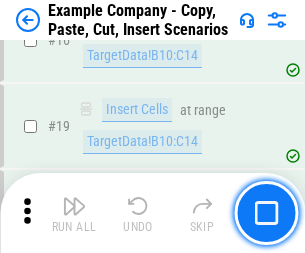 scroll, scrollTop: 934, scrollLeft: 0, axis: vertical 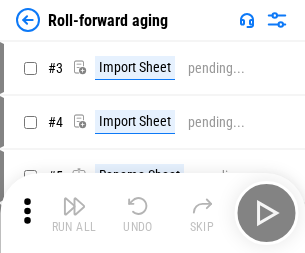 click at bounding box center [74, 206] 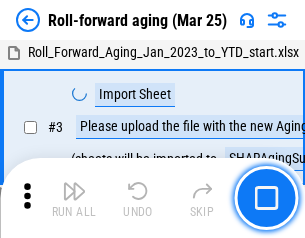 scroll, scrollTop: 129, scrollLeft: 0, axis: vertical 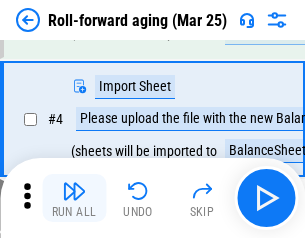 click at bounding box center (74, 191) 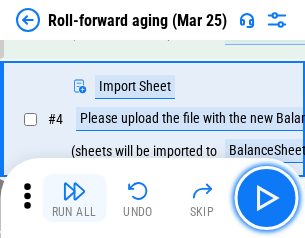 scroll, scrollTop: 247, scrollLeft: 0, axis: vertical 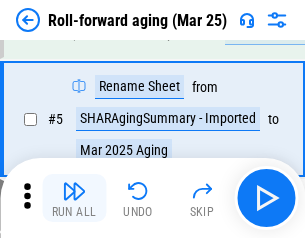 click at bounding box center (74, 191) 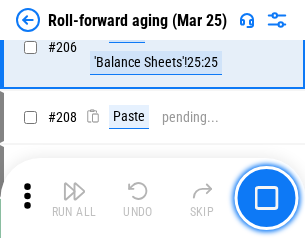 scroll, scrollTop: 6309, scrollLeft: 0, axis: vertical 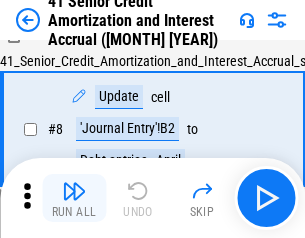 click at bounding box center [74, 191] 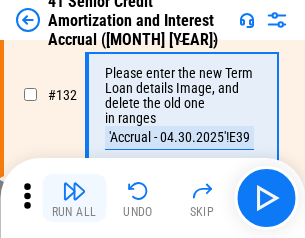 click at bounding box center [74, 191] 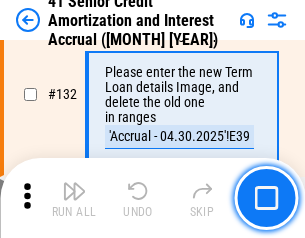 scroll, scrollTop: 2045, scrollLeft: 0, axis: vertical 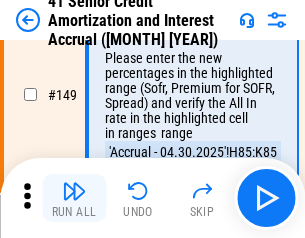 click at bounding box center [74, 191] 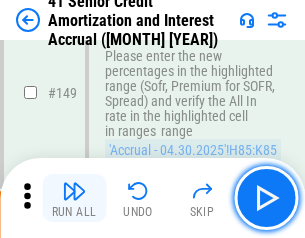 scroll, scrollTop: 2232, scrollLeft: 0, axis: vertical 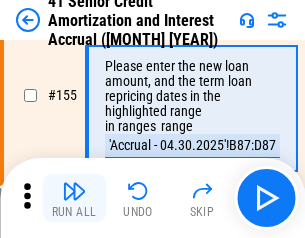 click at bounding box center [74, 191] 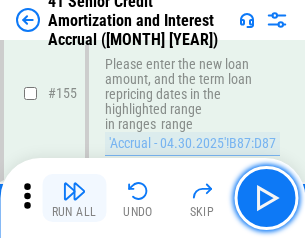 scroll, scrollTop: 2363, scrollLeft: 0, axis: vertical 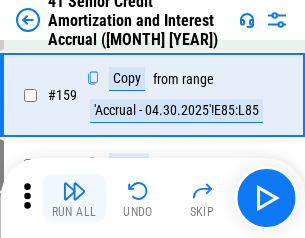 click at bounding box center (74, 191) 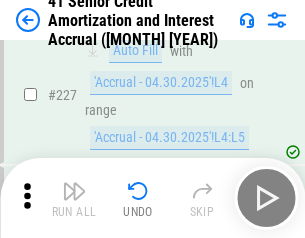 scroll, scrollTop: 4404, scrollLeft: 0, axis: vertical 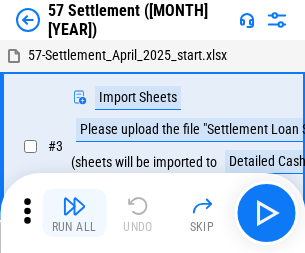 click at bounding box center (74, 206) 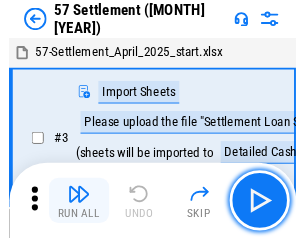 scroll, scrollTop: 19, scrollLeft: 0, axis: vertical 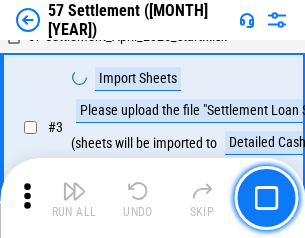 click at bounding box center [74, 191] 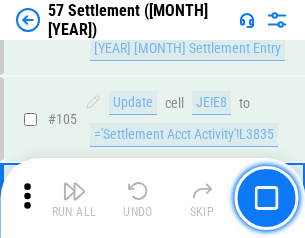 scroll, scrollTop: 1263, scrollLeft: 0, axis: vertical 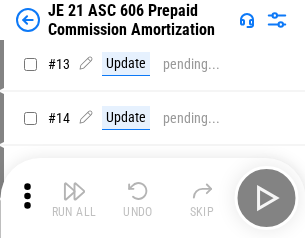 click at bounding box center [74, 191] 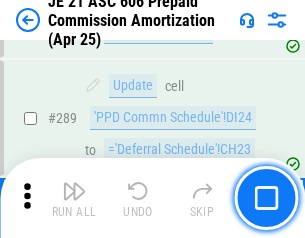 scroll, scrollTop: 3680, scrollLeft: 0, axis: vertical 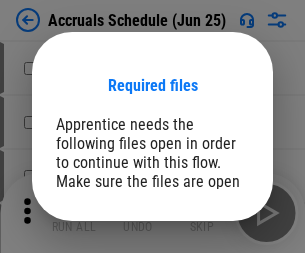 click on "Open" at bounding box center (209, 278) 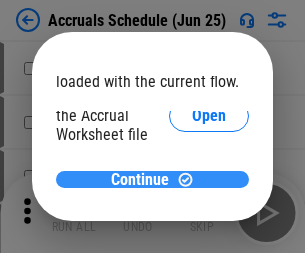 click on "Continue" at bounding box center (140, 180) 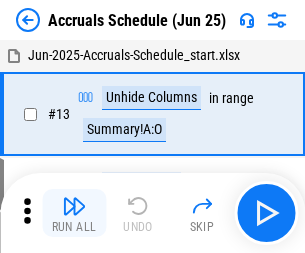 click at bounding box center [74, 206] 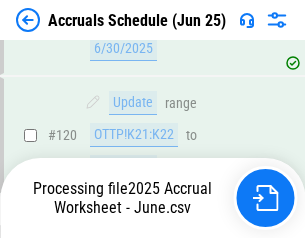 scroll, scrollTop: 2736, scrollLeft: 0, axis: vertical 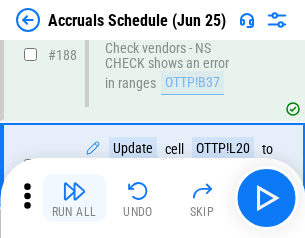 click at bounding box center (74, 191) 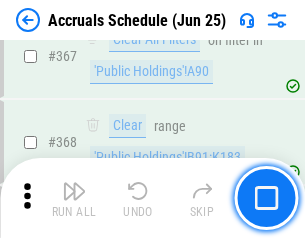 scroll, scrollTop: 6200, scrollLeft: 0, axis: vertical 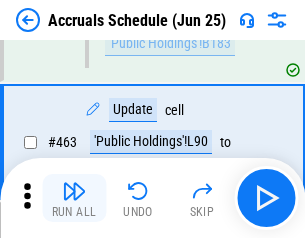 click at bounding box center (74, 191) 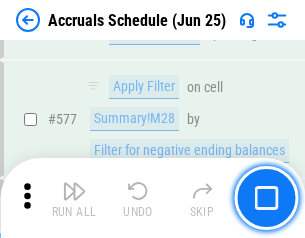 scroll, scrollTop: 8907, scrollLeft: 0, axis: vertical 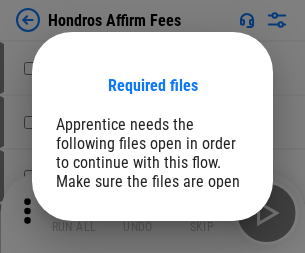 click on "Open" at bounding box center [209, 268] 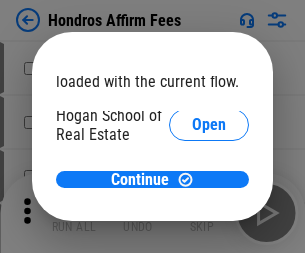 click on "Open" at bounding box center (209, 221) 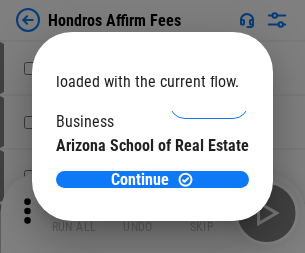 click on "Open" at bounding box center [209, 195] 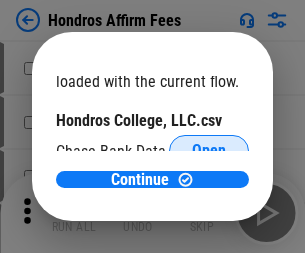 click on "Open" at bounding box center (209, 151) 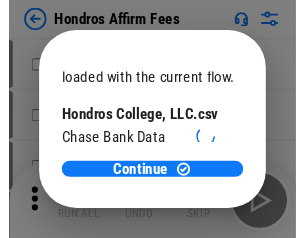 scroll, scrollTop: 314, scrollLeft: 0, axis: vertical 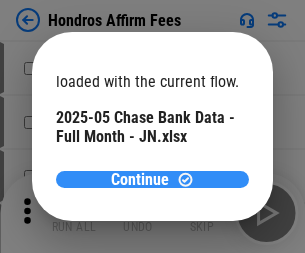 click on "Continue" at bounding box center (140, 180) 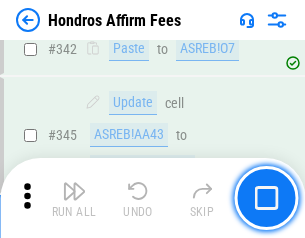 scroll, scrollTop: 4545, scrollLeft: 0, axis: vertical 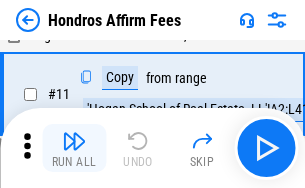 click at bounding box center [74, 141] 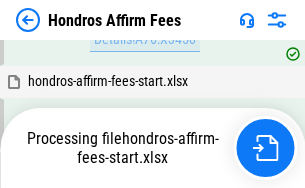 scroll, scrollTop: 4570, scrollLeft: 0, axis: vertical 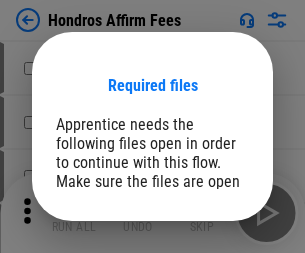 click on "Open" at bounding box center [209, 268] 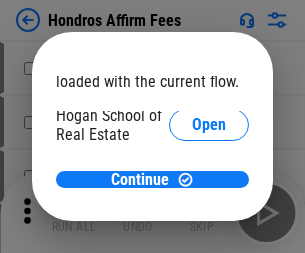 click on "Open" at bounding box center [209, 221] 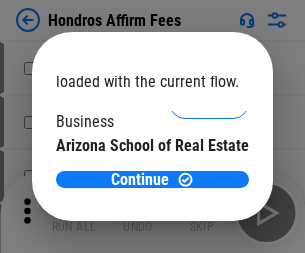 click on "Open" at bounding box center [209, 195] 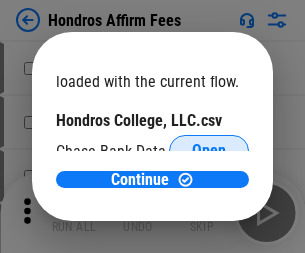 click on "Open" at bounding box center [209, 151] 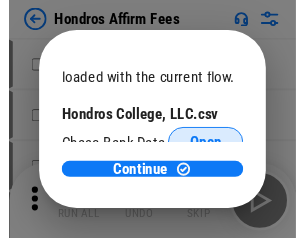 scroll, scrollTop: 314, scrollLeft: 0, axis: vertical 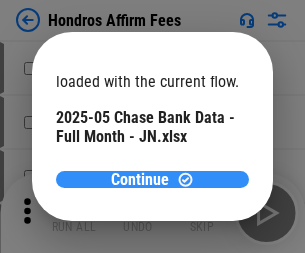 click on "Continue" at bounding box center [140, 180] 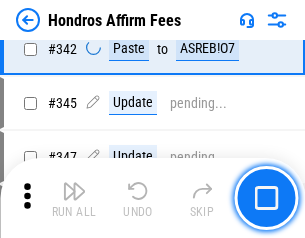 scroll, scrollTop: 4545, scrollLeft: 0, axis: vertical 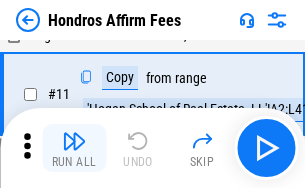 click at bounding box center [74, 141] 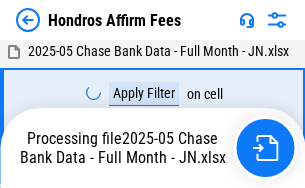 scroll, scrollTop: 4352, scrollLeft: 0, axis: vertical 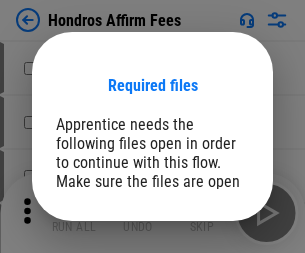 click on "Open" at bounding box center [209, 268] 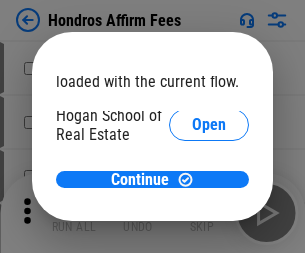 click on "Open" at bounding box center [209, 221] 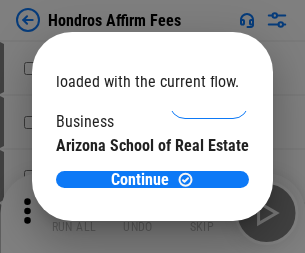 click on "Open" at bounding box center [209, 195] 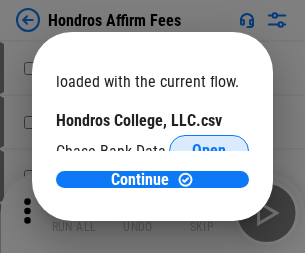 click on "Open" at bounding box center (209, 151) 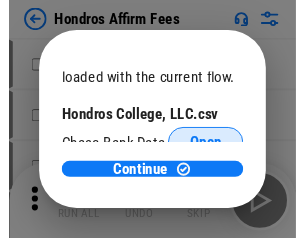 scroll, scrollTop: 314, scrollLeft: 0, axis: vertical 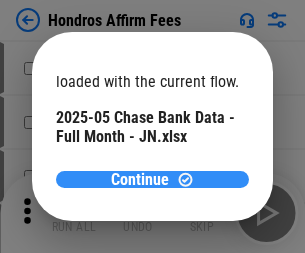 click on "Continue" at bounding box center [140, 180] 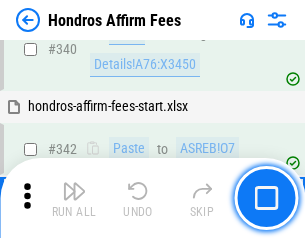 scroll, scrollTop: 4545, scrollLeft: 0, axis: vertical 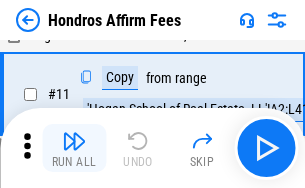 click at bounding box center (74, 141) 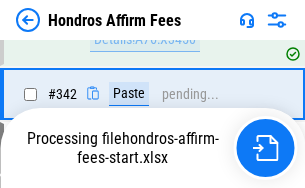 scroll, scrollTop: 4570, scrollLeft: 0, axis: vertical 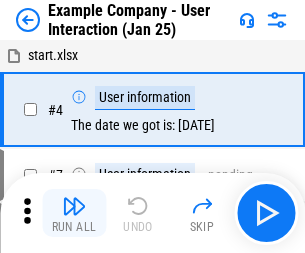 click at bounding box center (74, 206) 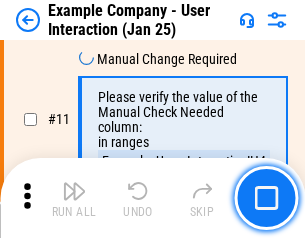 scroll, scrollTop: 433, scrollLeft: 0, axis: vertical 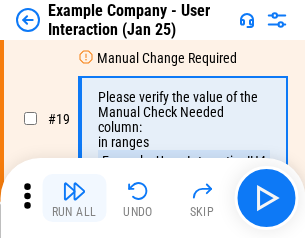 click at bounding box center [74, 191] 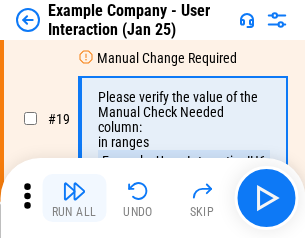 click at bounding box center (74, 191) 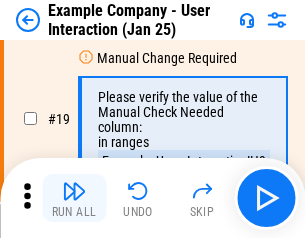 click at bounding box center [74, 191] 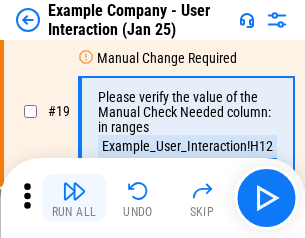 click at bounding box center [74, 191] 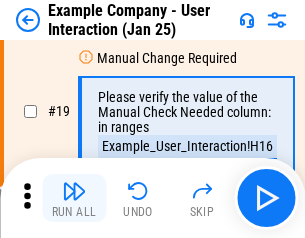 click at bounding box center [74, 191] 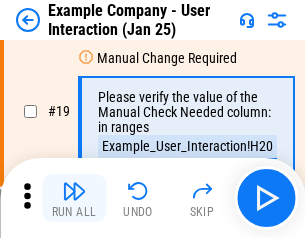 click at bounding box center [74, 191] 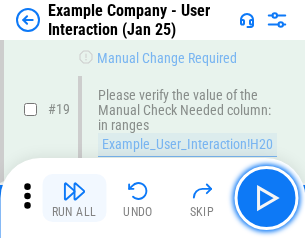 scroll, scrollTop: 537, scrollLeft: 0, axis: vertical 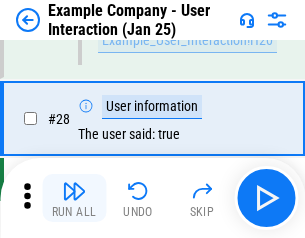 click at bounding box center [74, 191] 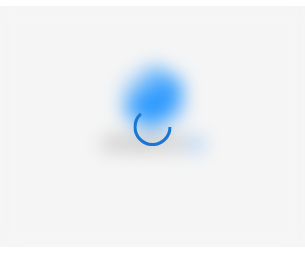 scroll, scrollTop: 0, scrollLeft: 0, axis: both 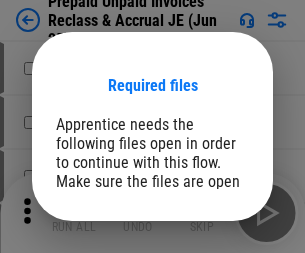 click on "Open" at bounding box center [209, 278] 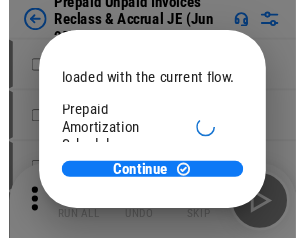 scroll, scrollTop: 119, scrollLeft: 0, axis: vertical 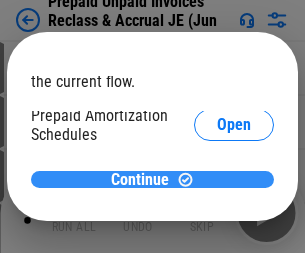 click on "Continue" at bounding box center (140, 180) 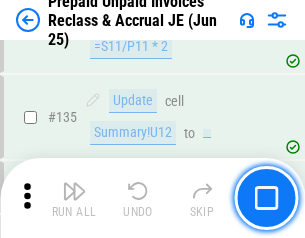 scroll, scrollTop: 2592, scrollLeft: 0, axis: vertical 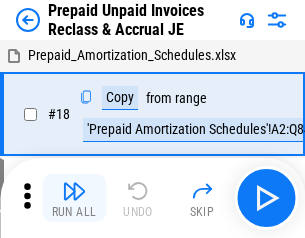 click at bounding box center [74, 191] 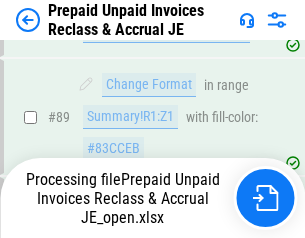 scroll, scrollTop: 1428, scrollLeft: 0, axis: vertical 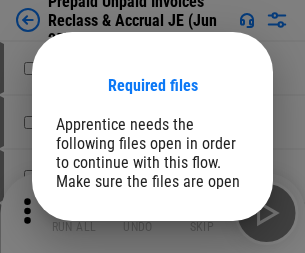 click on "Open" at bounding box center (209, 278) 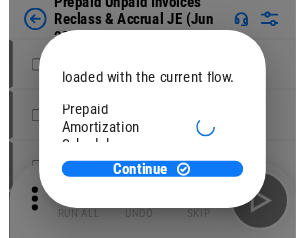 scroll, scrollTop: 119, scrollLeft: 0, axis: vertical 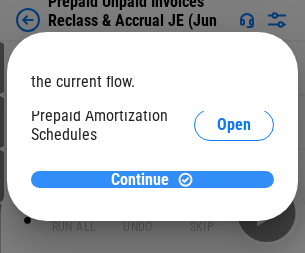 click on "Continue" at bounding box center (140, 180) 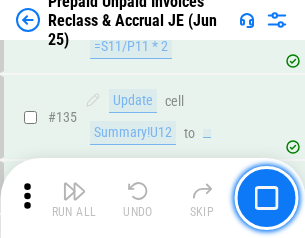 scroll, scrollTop: 2592, scrollLeft: 0, axis: vertical 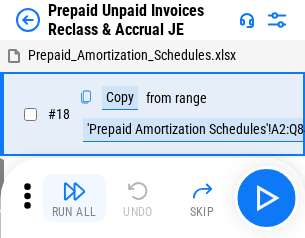 click at bounding box center [74, 191] 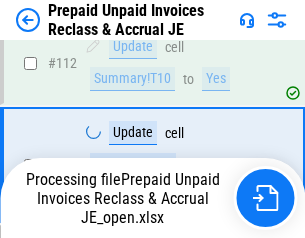 scroll, scrollTop: 1514, scrollLeft: 0, axis: vertical 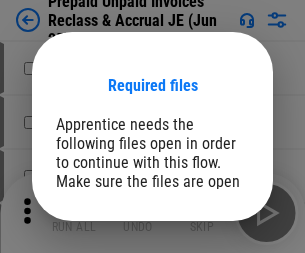 click on "Open" at bounding box center [209, 278] 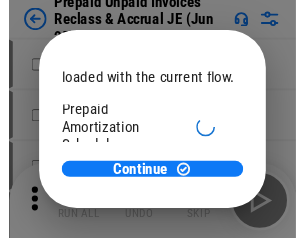 scroll, scrollTop: 119, scrollLeft: 0, axis: vertical 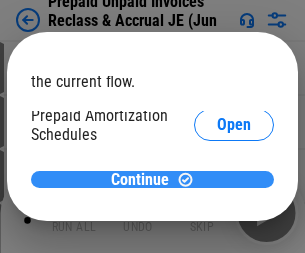 click on "Continue" at bounding box center [140, 180] 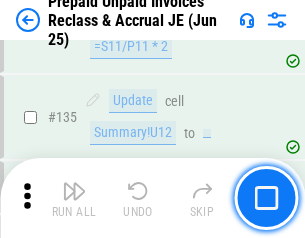 scroll, scrollTop: 2592, scrollLeft: 0, axis: vertical 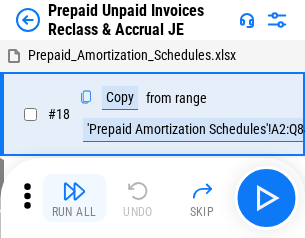click at bounding box center (74, 191) 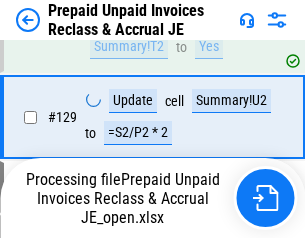 scroll, scrollTop: 1514, scrollLeft: 0, axis: vertical 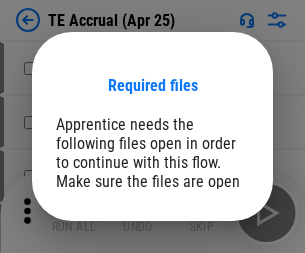 click on "Open" at bounding box center [209, 287] 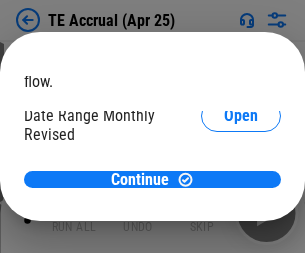scroll, scrollTop: 119, scrollLeft: 0, axis: vertical 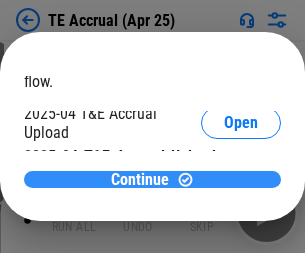 click on "Continue" at bounding box center (140, 180) 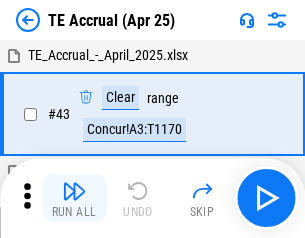 click at bounding box center (74, 191) 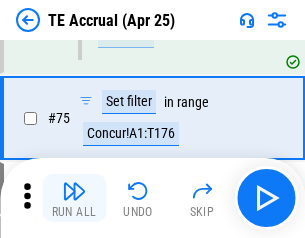 click at bounding box center [74, 191] 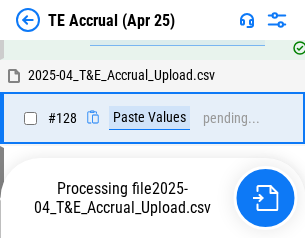 scroll, scrollTop: 4176, scrollLeft: 0, axis: vertical 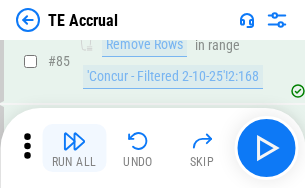 click at bounding box center (74, 141) 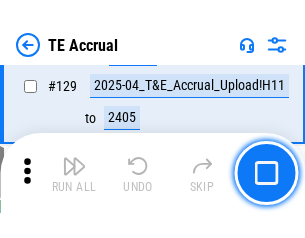 scroll, scrollTop: 4178, scrollLeft: 0, axis: vertical 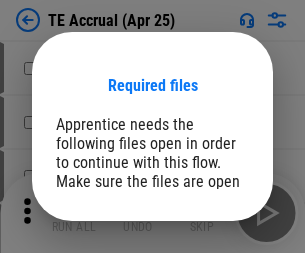 click on "Open" at bounding box center [209, 287] 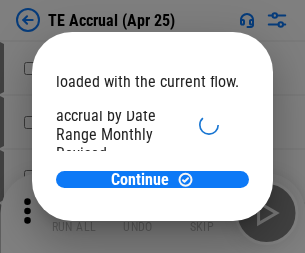 scroll, scrollTop: 119, scrollLeft: 0, axis: vertical 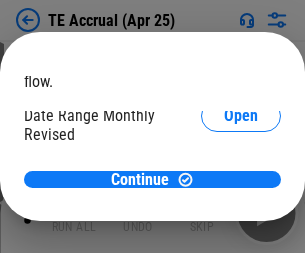 click on "Open" at bounding box center [241, 192] 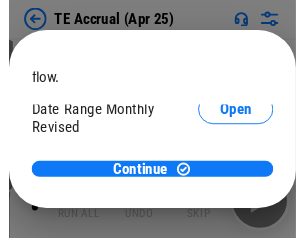 scroll, scrollTop: 93, scrollLeft: 0, axis: vertical 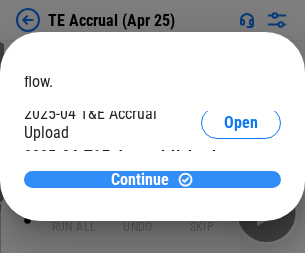 click on "Continue" at bounding box center [140, 180] 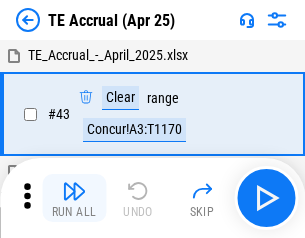 click at bounding box center (74, 191) 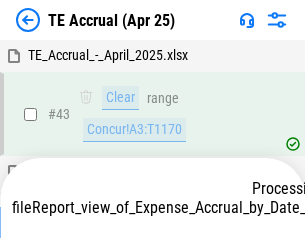 scroll, scrollTop: 115, scrollLeft: 0, axis: vertical 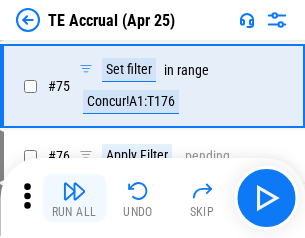 click at bounding box center (74, 191) 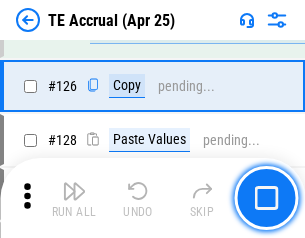 scroll, scrollTop: 3928, scrollLeft: 0, axis: vertical 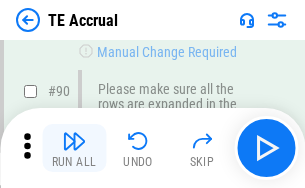 click at bounding box center [74, 141] 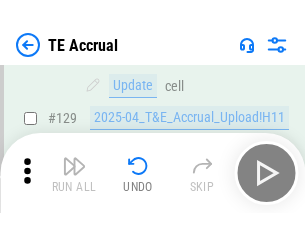 scroll, scrollTop: 4178, scrollLeft: 0, axis: vertical 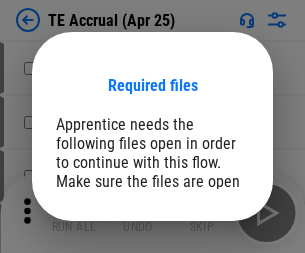 click on "Open" at bounding box center (209, 287) 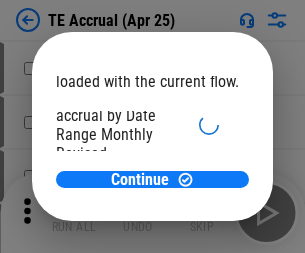 scroll, scrollTop: 119, scrollLeft: 0, axis: vertical 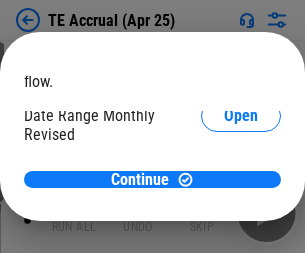 click on "Open" at bounding box center (241, 192) 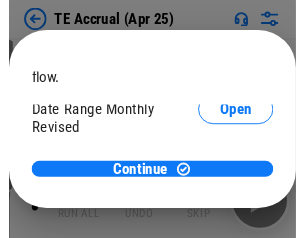 scroll, scrollTop: 93, scrollLeft: 0, axis: vertical 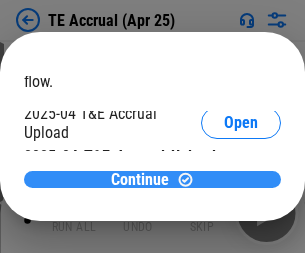 click on "Continue" at bounding box center [140, 180] 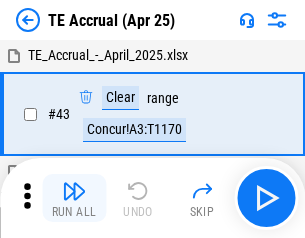 click at bounding box center [74, 191] 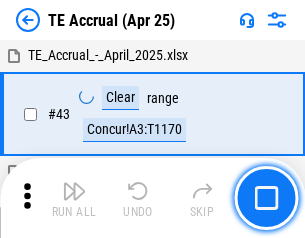 scroll, scrollTop: 115, scrollLeft: 0, axis: vertical 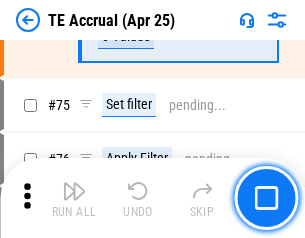 click at bounding box center (74, 191) 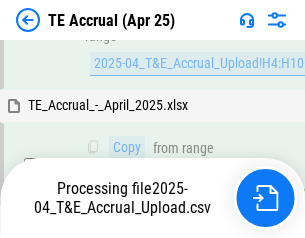scroll, scrollTop: 3928, scrollLeft: 0, axis: vertical 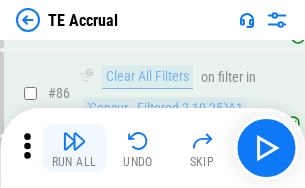 click at bounding box center [74, 141] 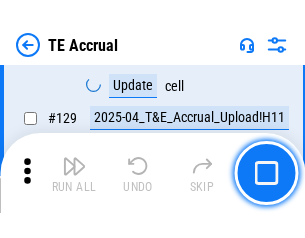 scroll, scrollTop: 4178, scrollLeft: 0, axis: vertical 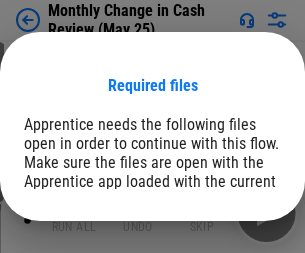 click on "Open" at bounding box center (241, 246) 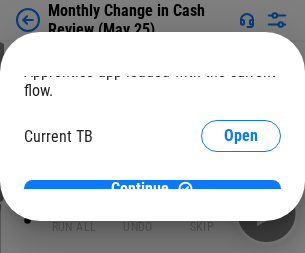 click on "Open" at bounding box center (241, 197) 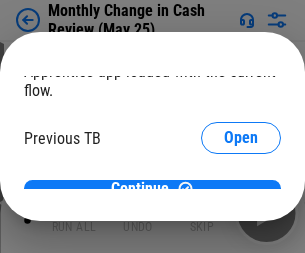 scroll, scrollTop: 65, scrollLeft: 0, axis: vertical 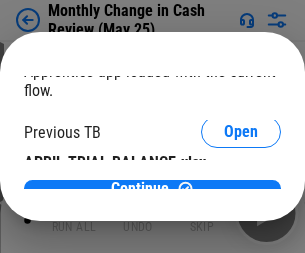 click on "Open" at bounding box center [326, 193] 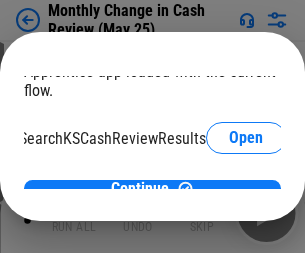 scroll, scrollTop: 126, scrollLeft: 80, axis: both 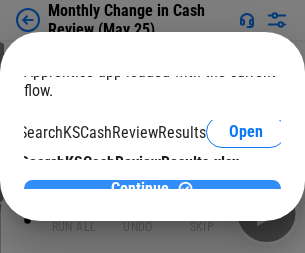 click on "Continue" at bounding box center [140, 189] 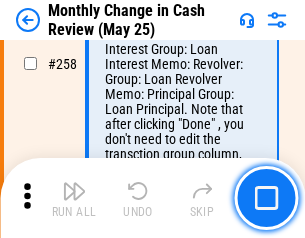 scroll, scrollTop: 5369, scrollLeft: 0, axis: vertical 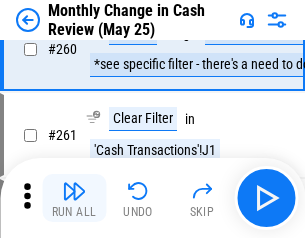 click at bounding box center [74, 191] 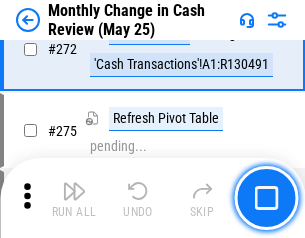 scroll, scrollTop: 5777, scrollLeft: 0, axis: vertical 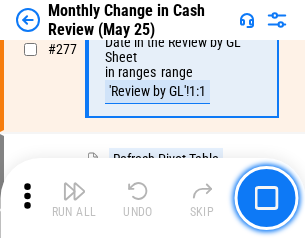 click at bounding box center (74, 191) 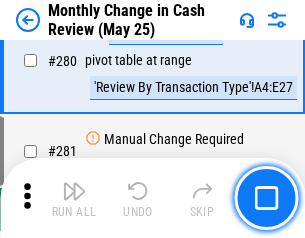 scroll, scrollTop: 6194, scrollLeft: 0, axis: vertical 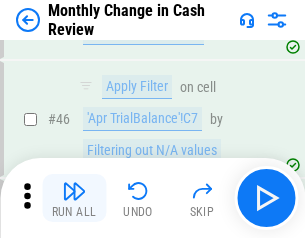 click at bounding box center [74, 191] 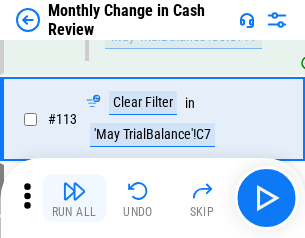 click at bounding box center (74, 191) 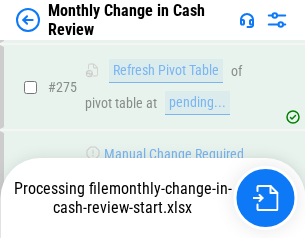 scroll, scrollTop: 6028, scrollLeft: 0, axis: vertical 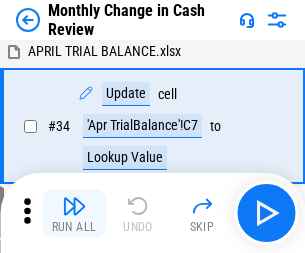 click at bounding box center [74, 206] 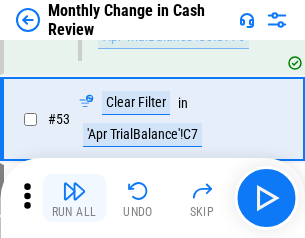 click at bounding box center (74, 191) 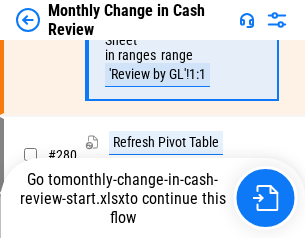 scroll, scrollTop: 6028, scrollLeft: 0, axis: vertical 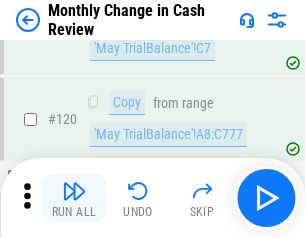 click at bounding box center (74, 191) 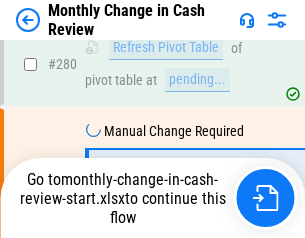 scroll, scrollTop: 6148, scrollLeft: 0, axis: vertical 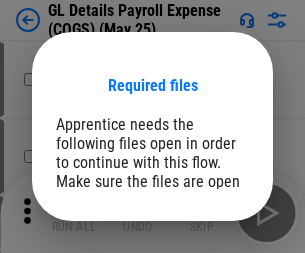 click on "Open" at bounding box center [209, 306] 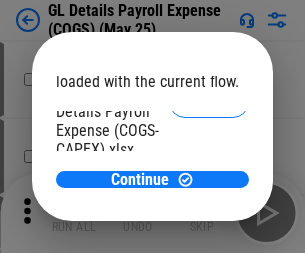 click on "Open" at bounding box center [209, 274] 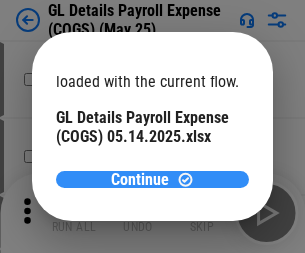 click on "Continue" at bounding box center (140, 180) 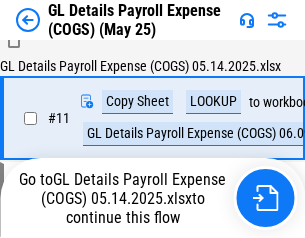 scroll, scrollTop: 101, scrollLeft: 0, axis: vertical 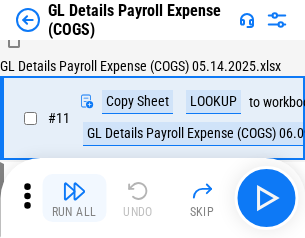 click at bounding box center (74, 191) 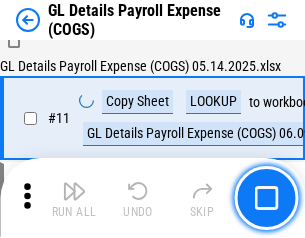 scroll, scrollTop: 101, scrollLeft: 0, axis: vertical 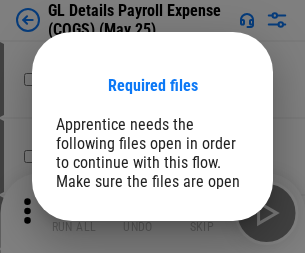 click on "Open" at bounding box center (209, 306) 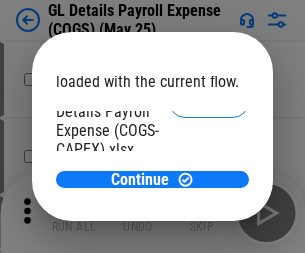 click on "Open" at bounding box center [209, 274] 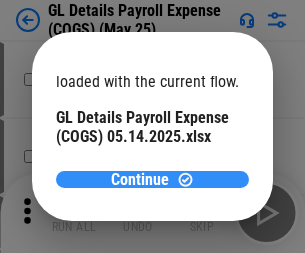 click on "Continue" at bounding box center [140, 180] 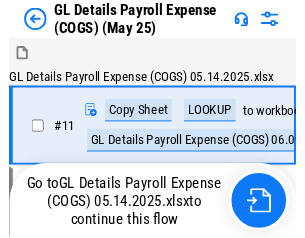 scroll, scrollTop: 15, scrollLeft: 0, axis: vertical 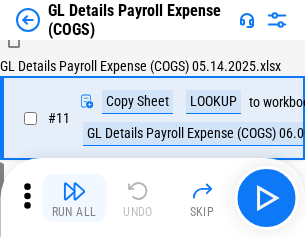 click at bounding box center [74, 191] 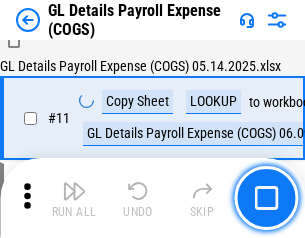 scroll, scrollTop: 101, scrollLeft: 0, axis: vertical 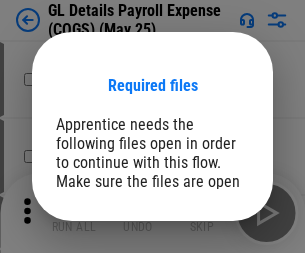 click on "Open" at bounding box center [209, 306] 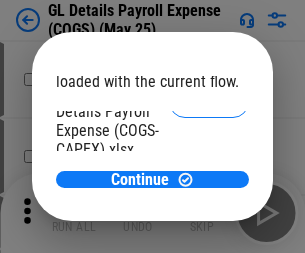 click on "Open" at bounding box center (209, 274) 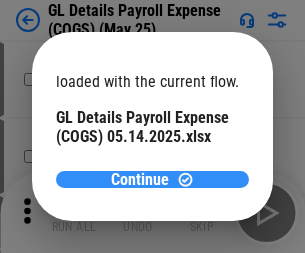 click on "Continue" at bounding box center [140, 180] 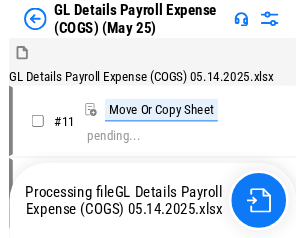 scroll, scrollTop: 15, scrollLeft: 0, axis: vertical 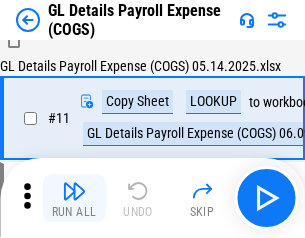 click at bounding box center (74, 191) 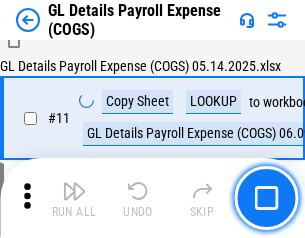 scroll, scrollTop: 101, scrollLeft: 0, axis: vertical 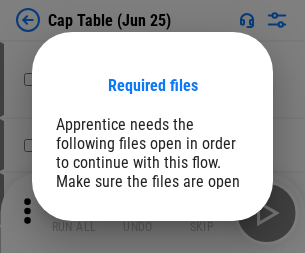 click on "Open" at bounding box center [209, 268] 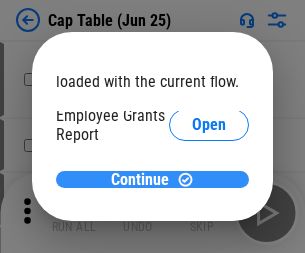click on "Continue" at bounding box center (140, 180) 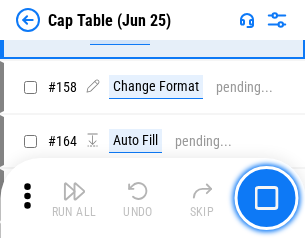 scroll, scrollTop: 5712, scrollLeft: 0, axis: vertical 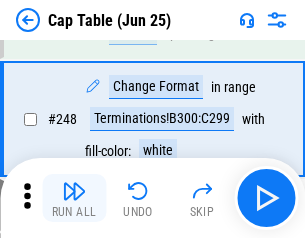 click at bounding box center (74, 191) 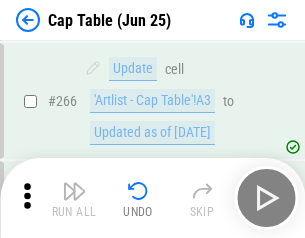 scroll, scrollTop: 9428, scrollLeft: 0, axis: vertical 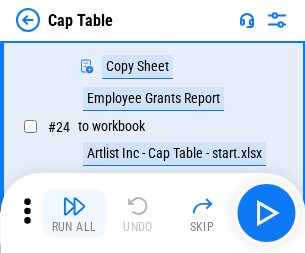 click at bounding box center (74, 206) 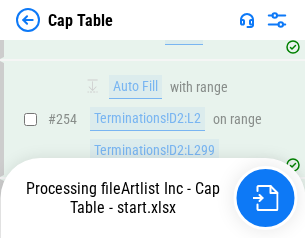 scroll, scrollTop: 8928, scrollLeft: 0, axis: vertical 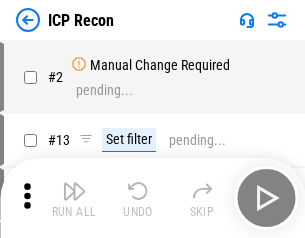 click at bounding box center [74, 191] 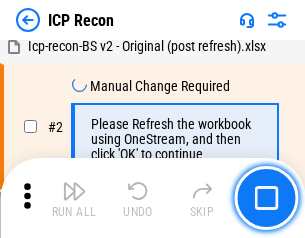 scroll, scrollTop: 136, scrollLeft: 0, axis: vertical 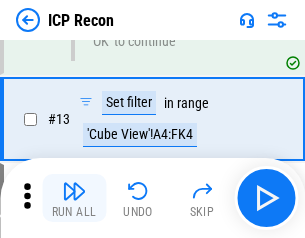 click at bounding box center [74, 191] 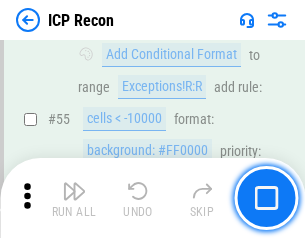 scroll, scrollTop: 1743, scrollLeft: 0, axis: vertical 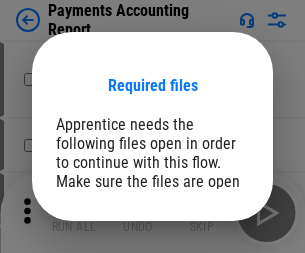 click on "Open" at bounding box center (209, 265) 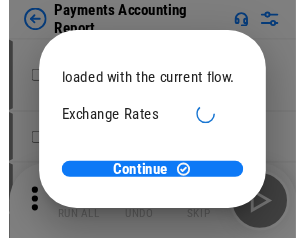scroll, scrollTop: 119, scrollLeft: 0, axis: vertical 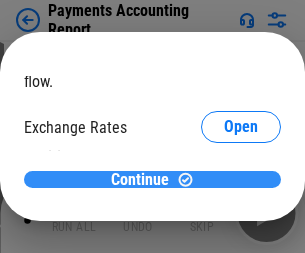 click on "Continue" at bounding box center (140, 180) 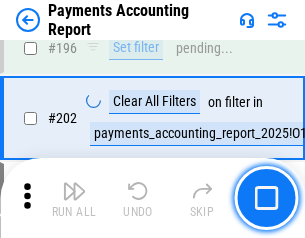 scroll, scrollTop: 6028, scrollLeft: 0, axis: vertical 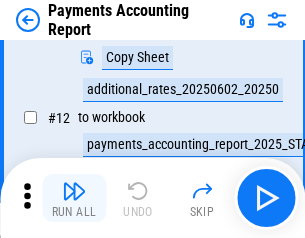 click at bounding box center [74, 191] 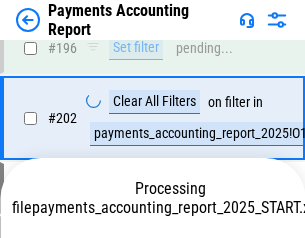 scroll, scrollTop: 6028, scrollLeft: 0, axis: vertical 